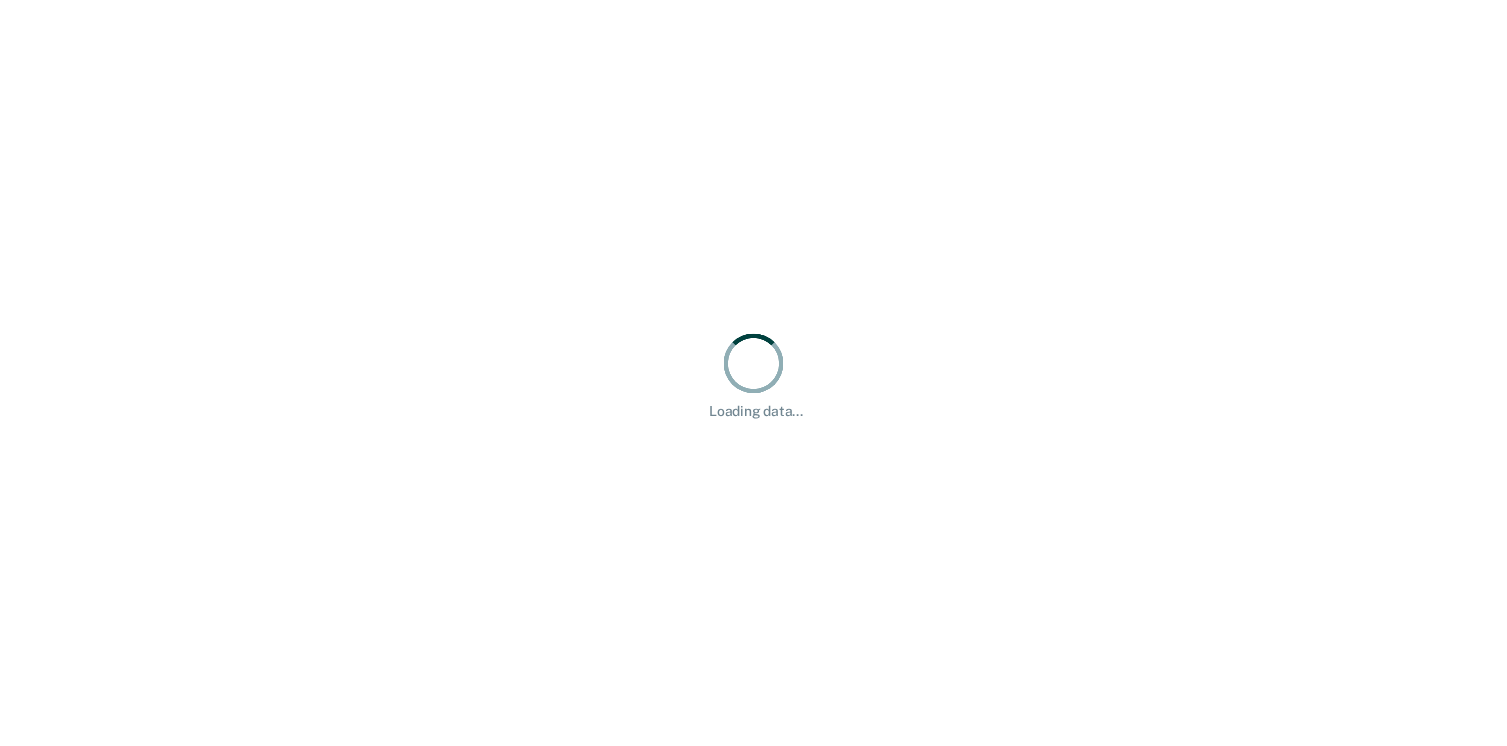 scroll, scrollTop: 0, scrollLeft: 0, axis: both 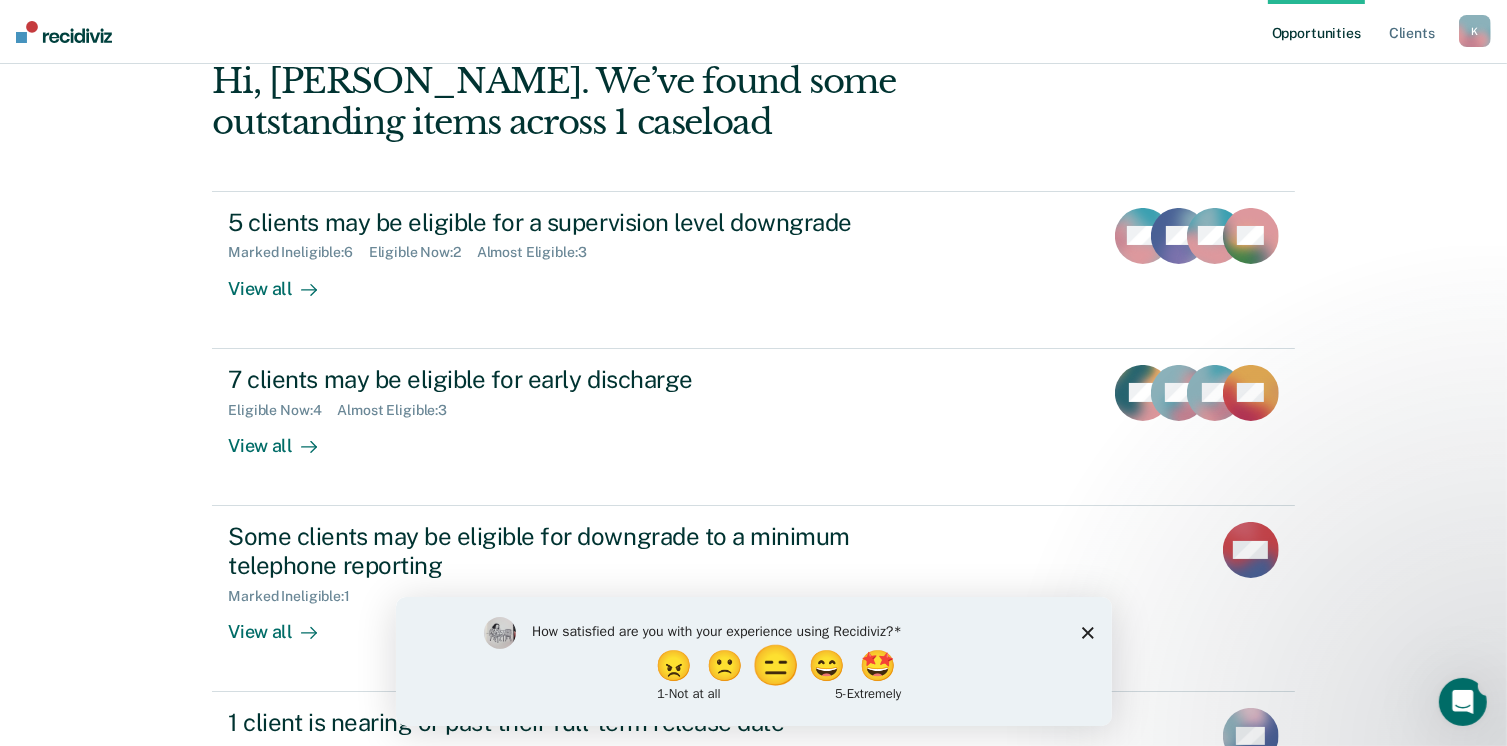 click on "😑" at bounding box center (777, 665) 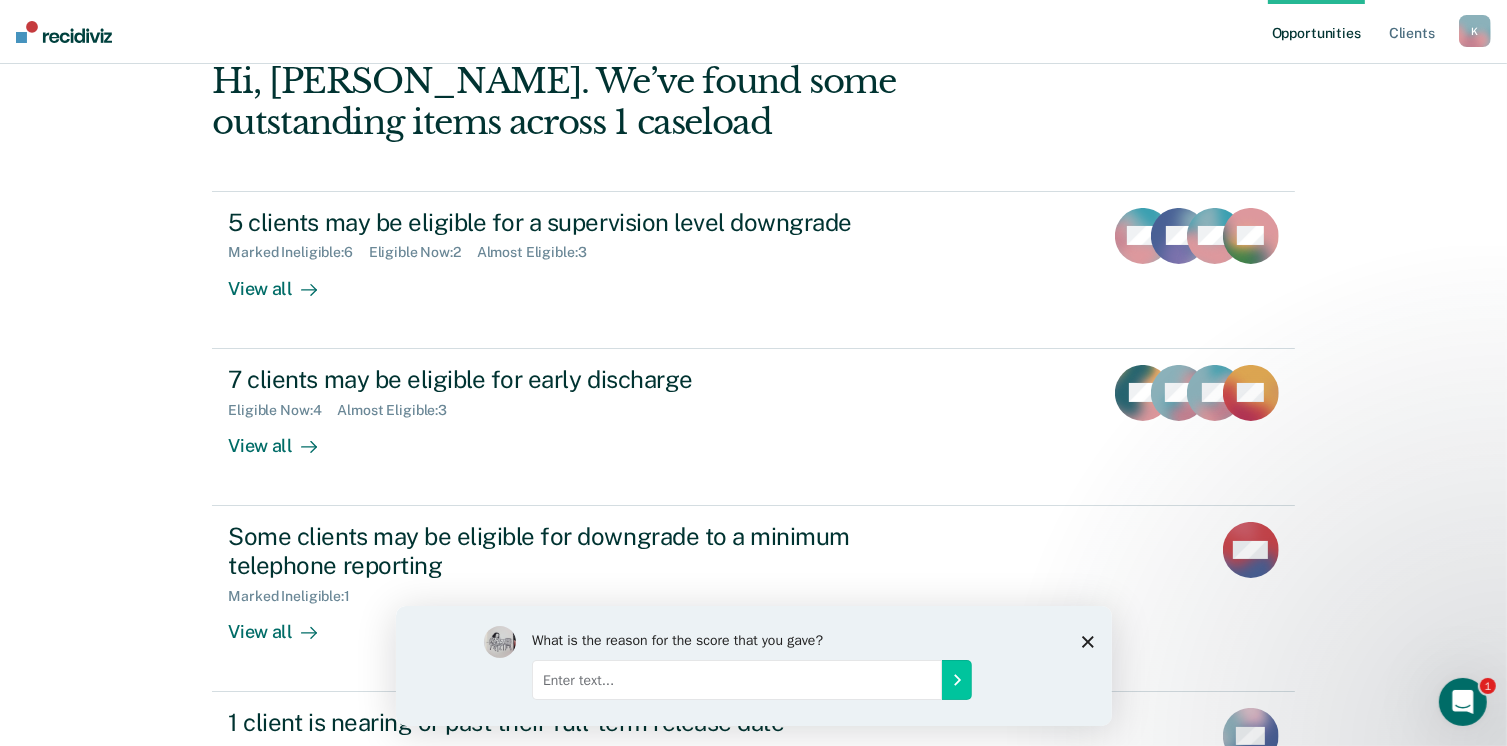 click 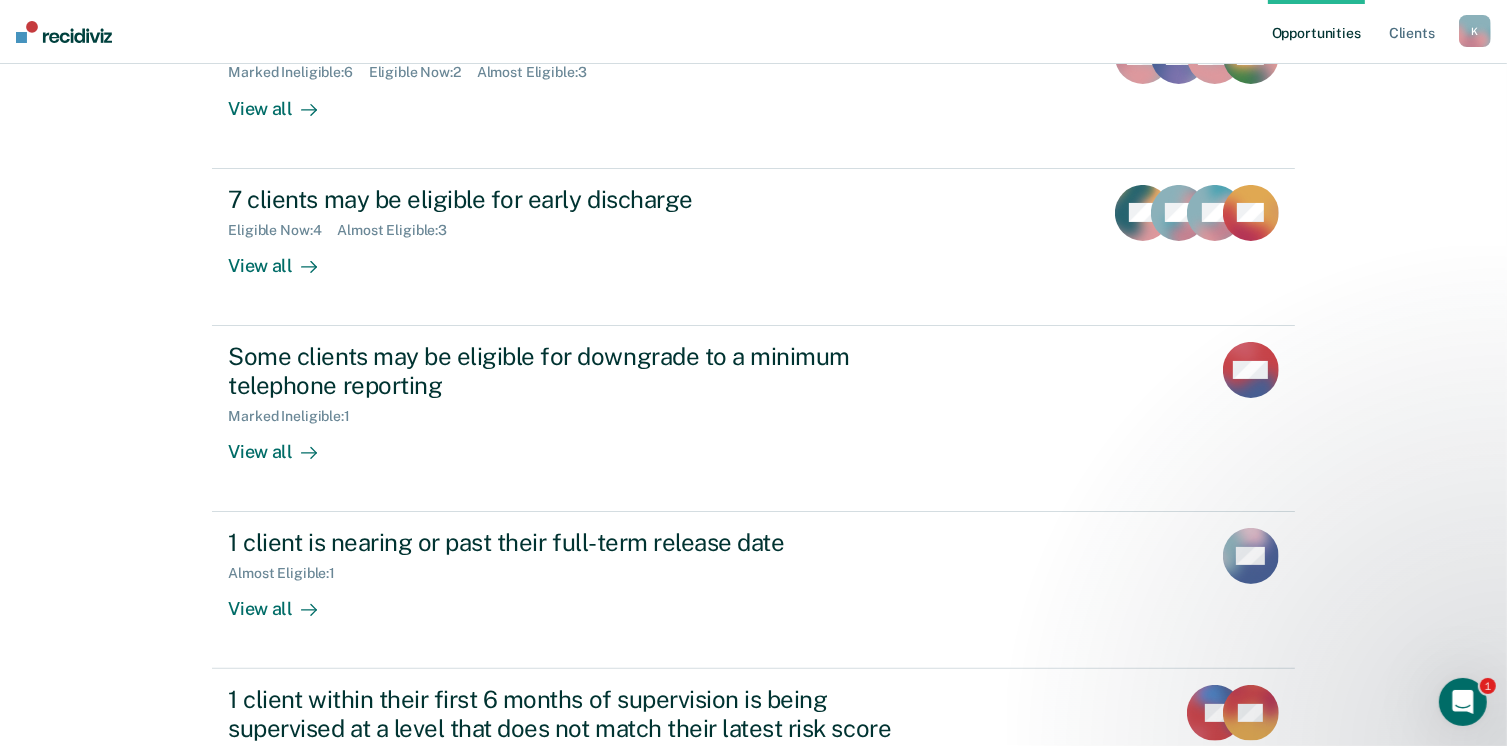 scroll, scrollTop: 0, scrollLeft: 0, axis: both 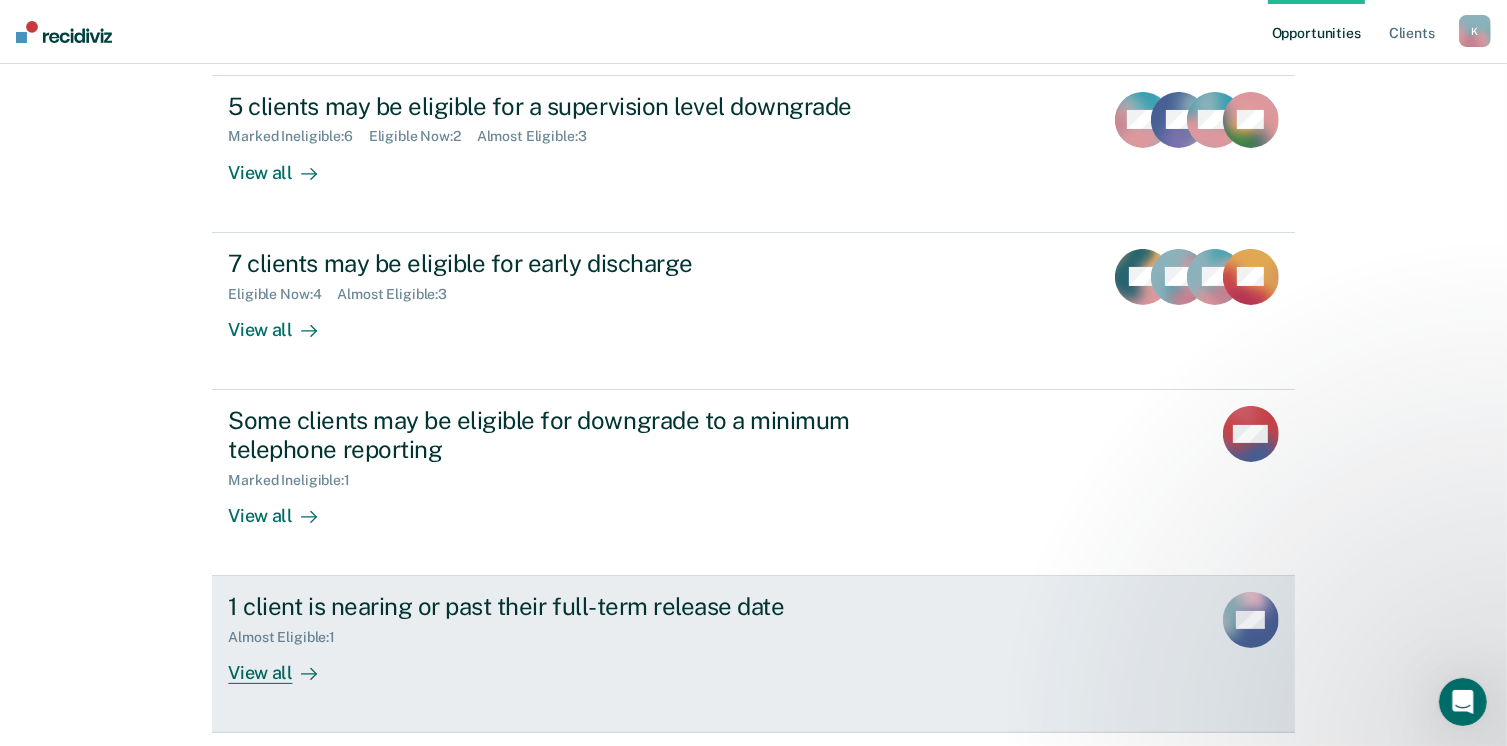 click 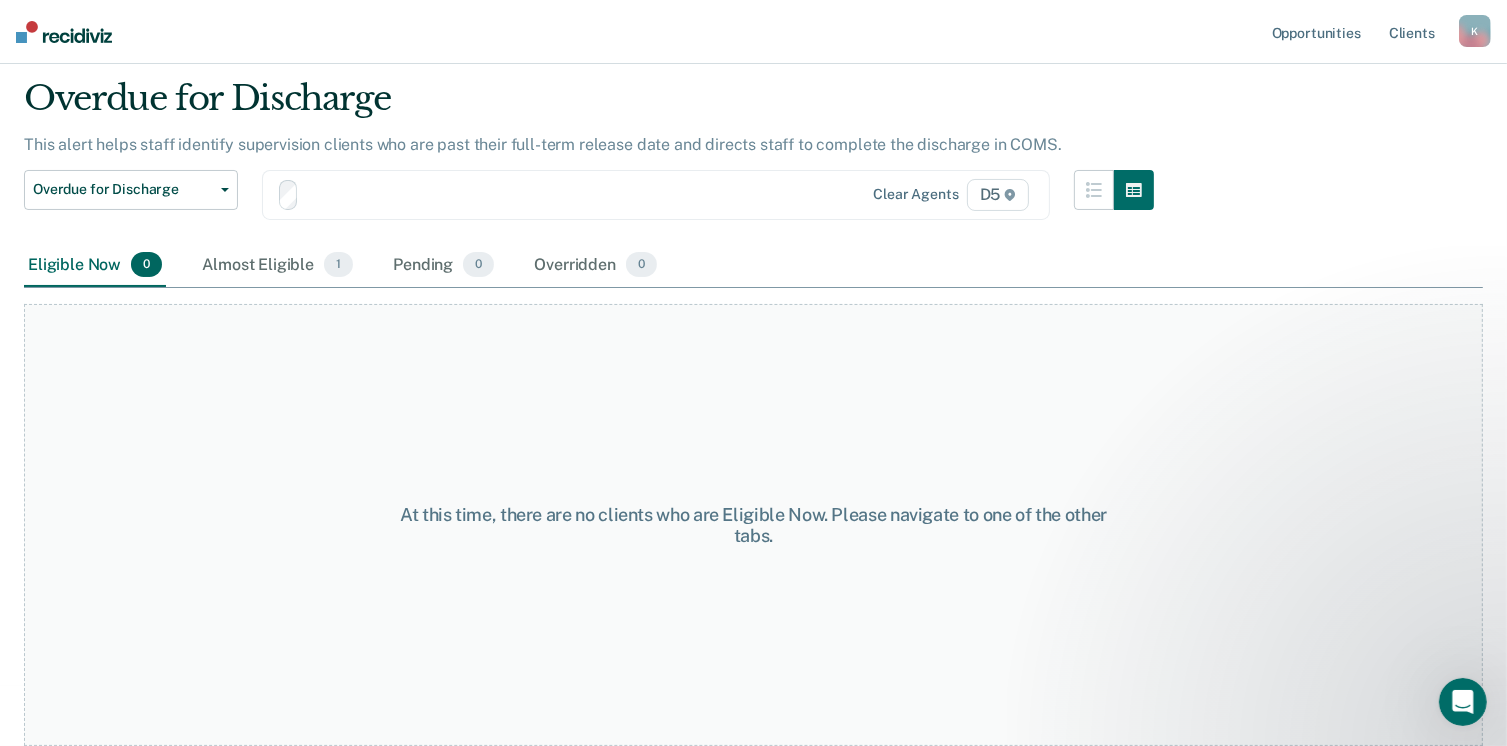 scroll, scrollTop: 0, scrollLeft: 0, axis: both 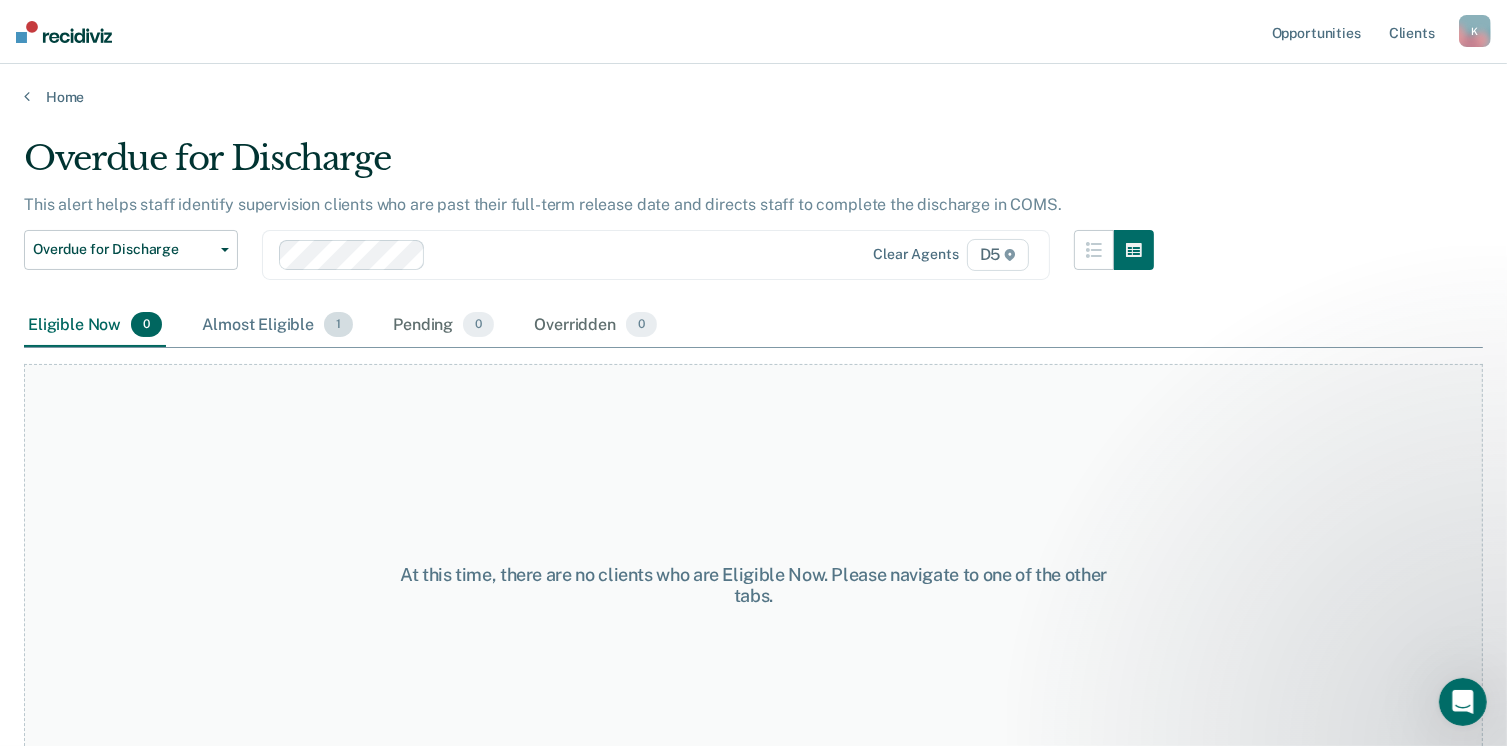 click on "Almost Eligible 1" at bounding box center (277, 326) 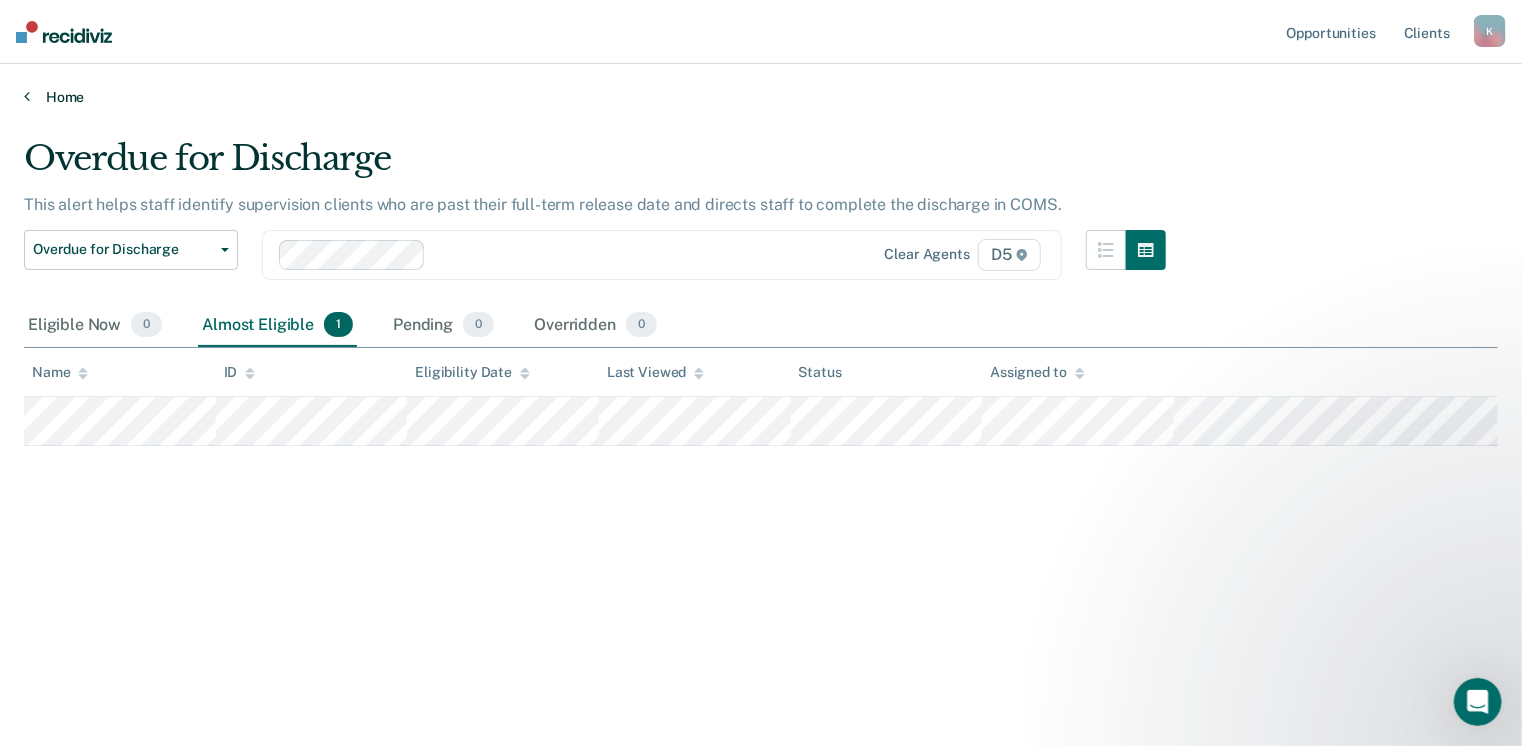 click on "Home" at bounding box center [761, 97] 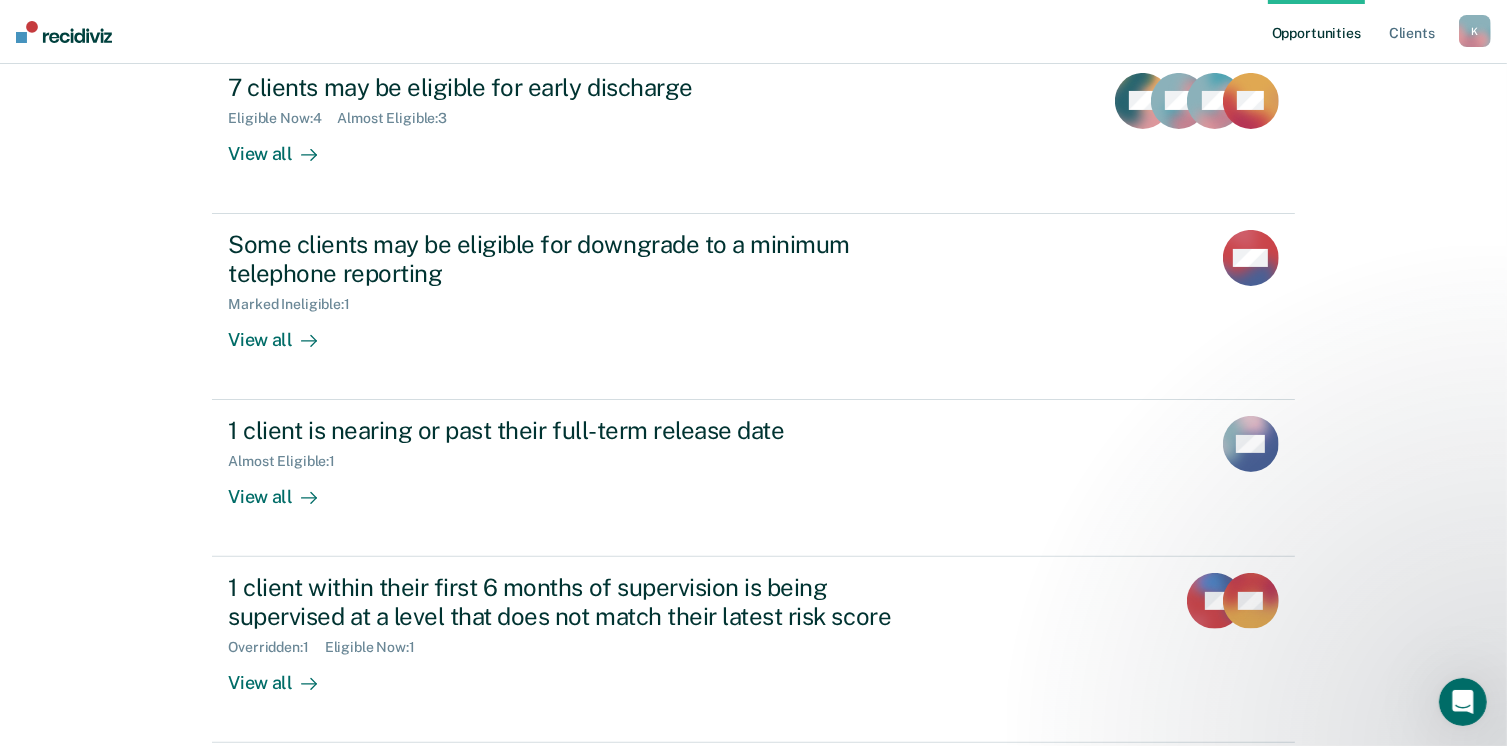 scroll, scrollTop: 456, scrollLeft: 0, axis: vertical 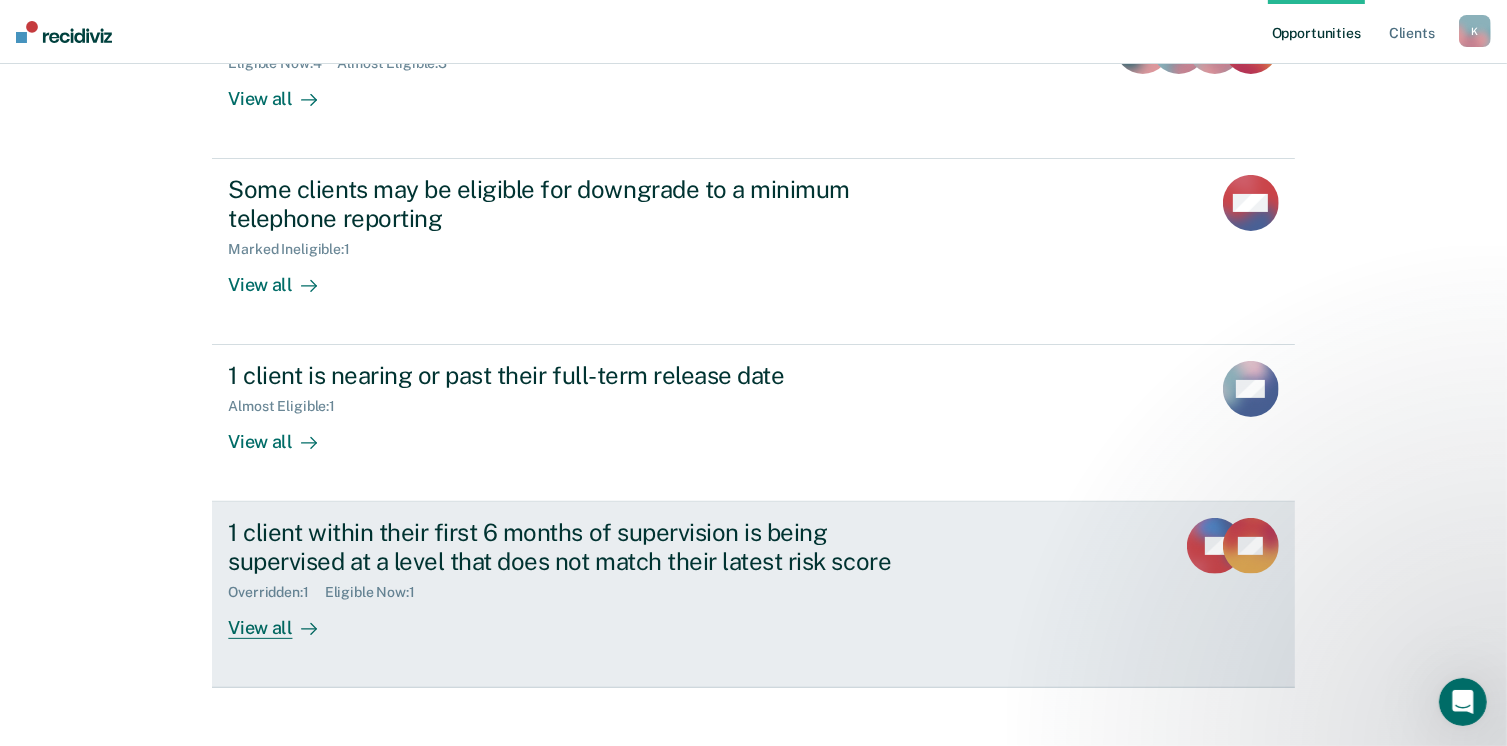 click on "Overridden :  1 Eligible Now :  1" at bounding box center (579, 588) 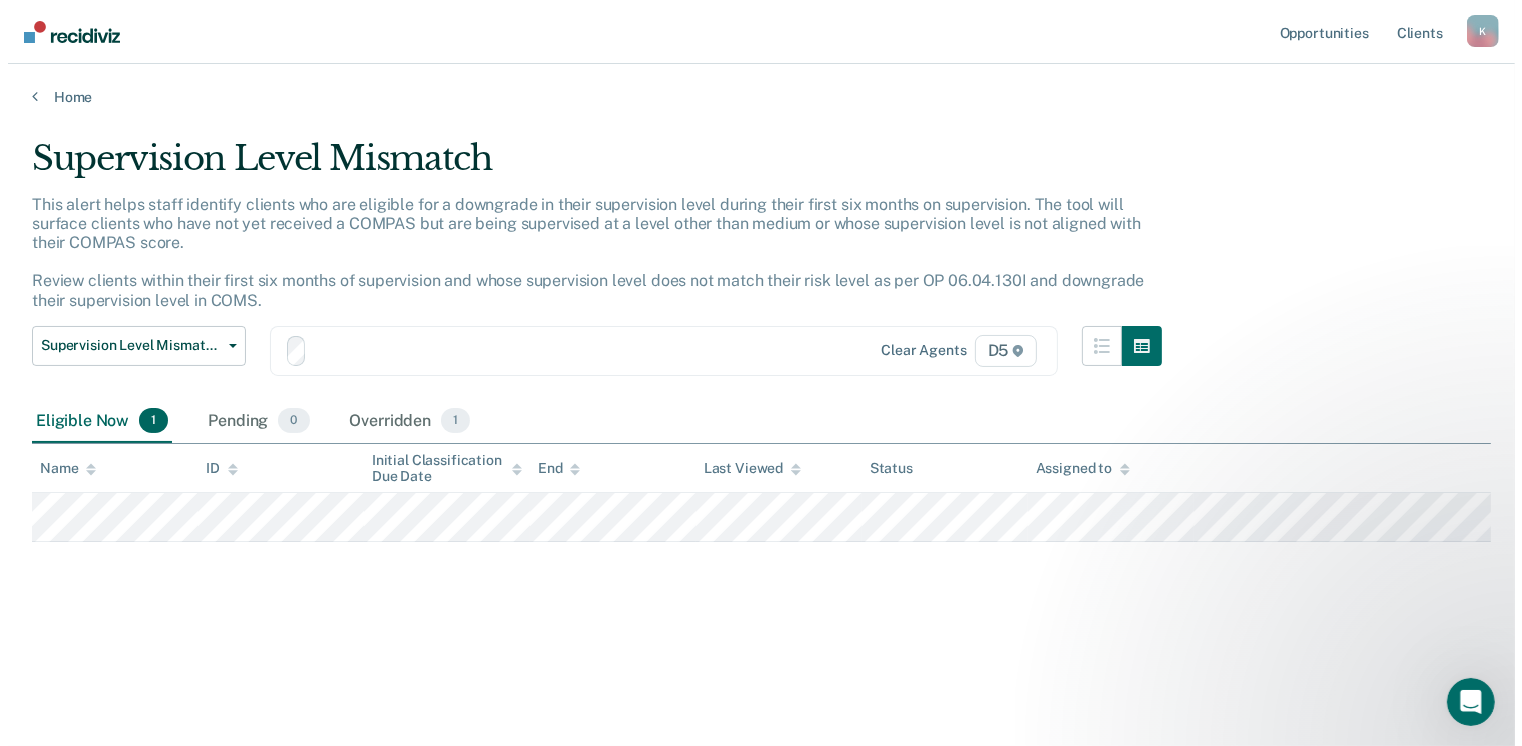 scroll, scrollTop: 0, scrollLeft: 0, axis: both 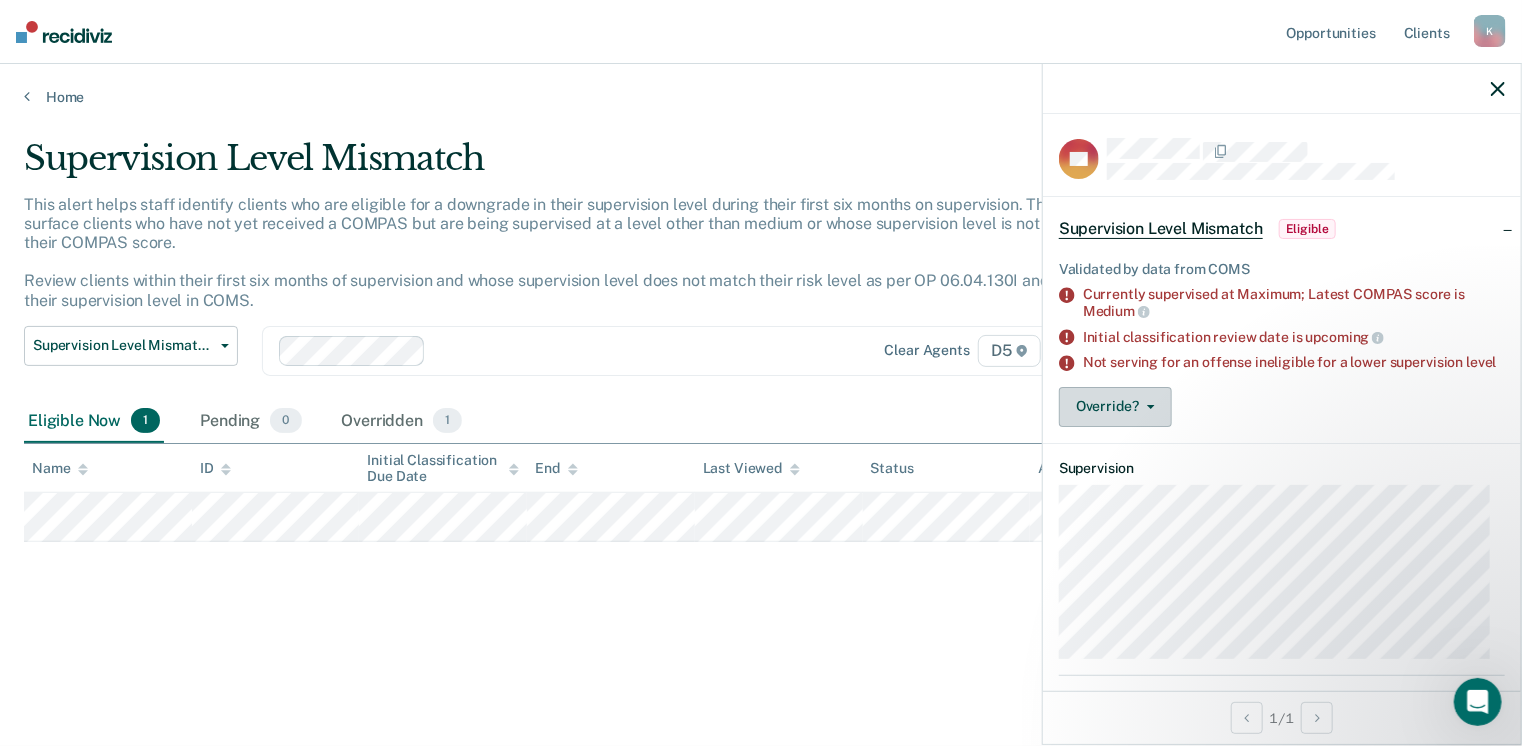 click on "Override?" at bounding box center [1115, 407] 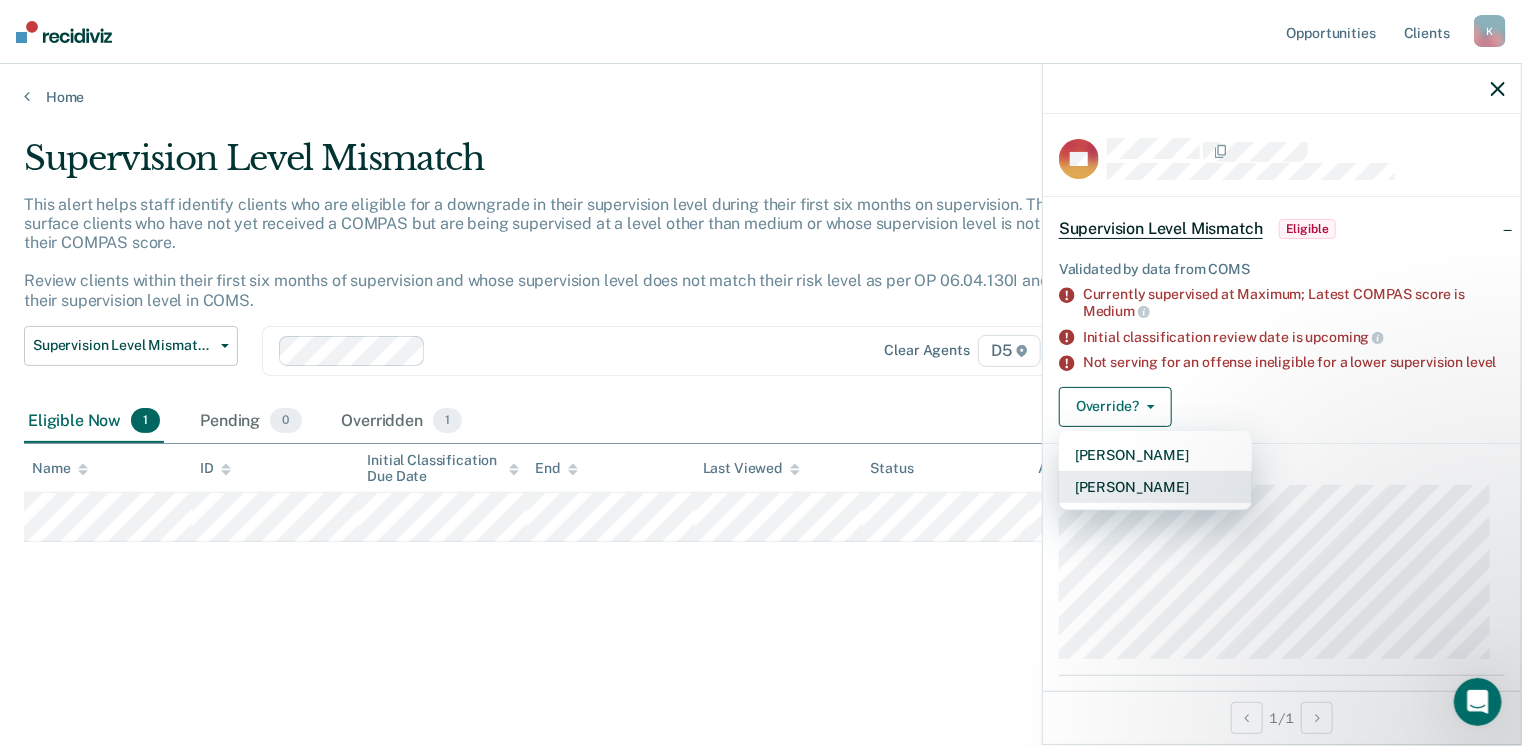 click on "[PERSON_NAME]" at bounding box center [1155, 487] 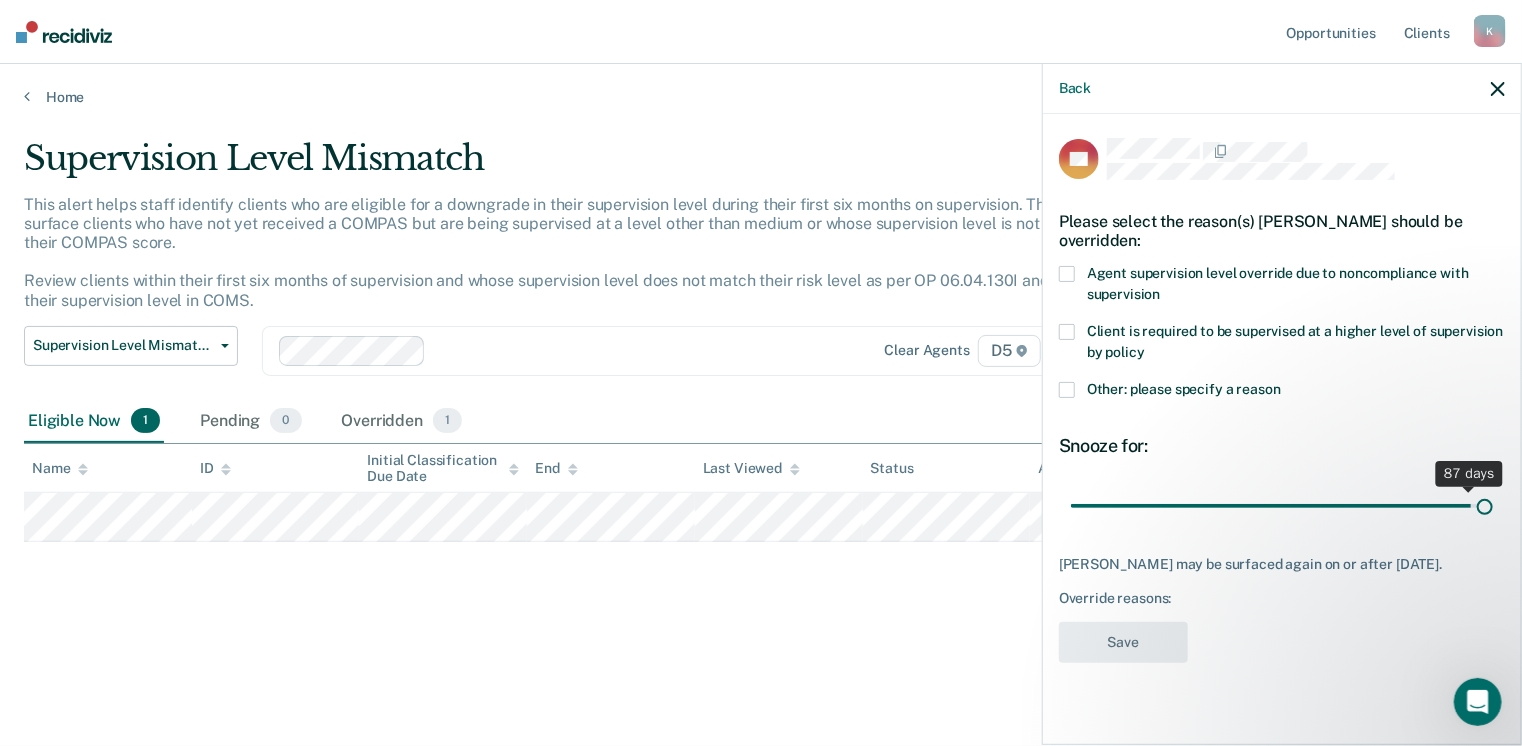 drag, startPoint x: 1213, startPoint y: 485, endPoint x: 1486, endPoint y: 509, distance: 274.05292 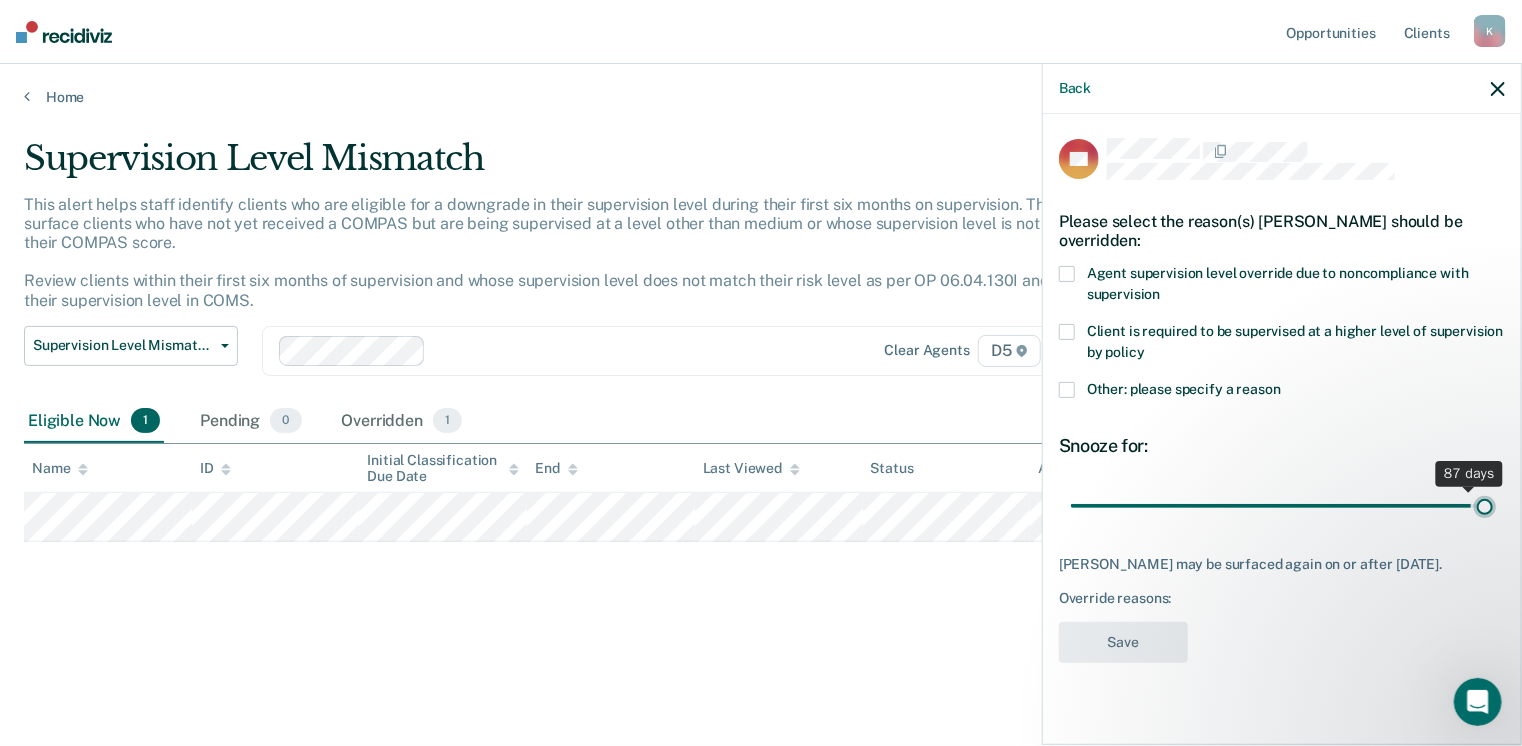 type on "90" 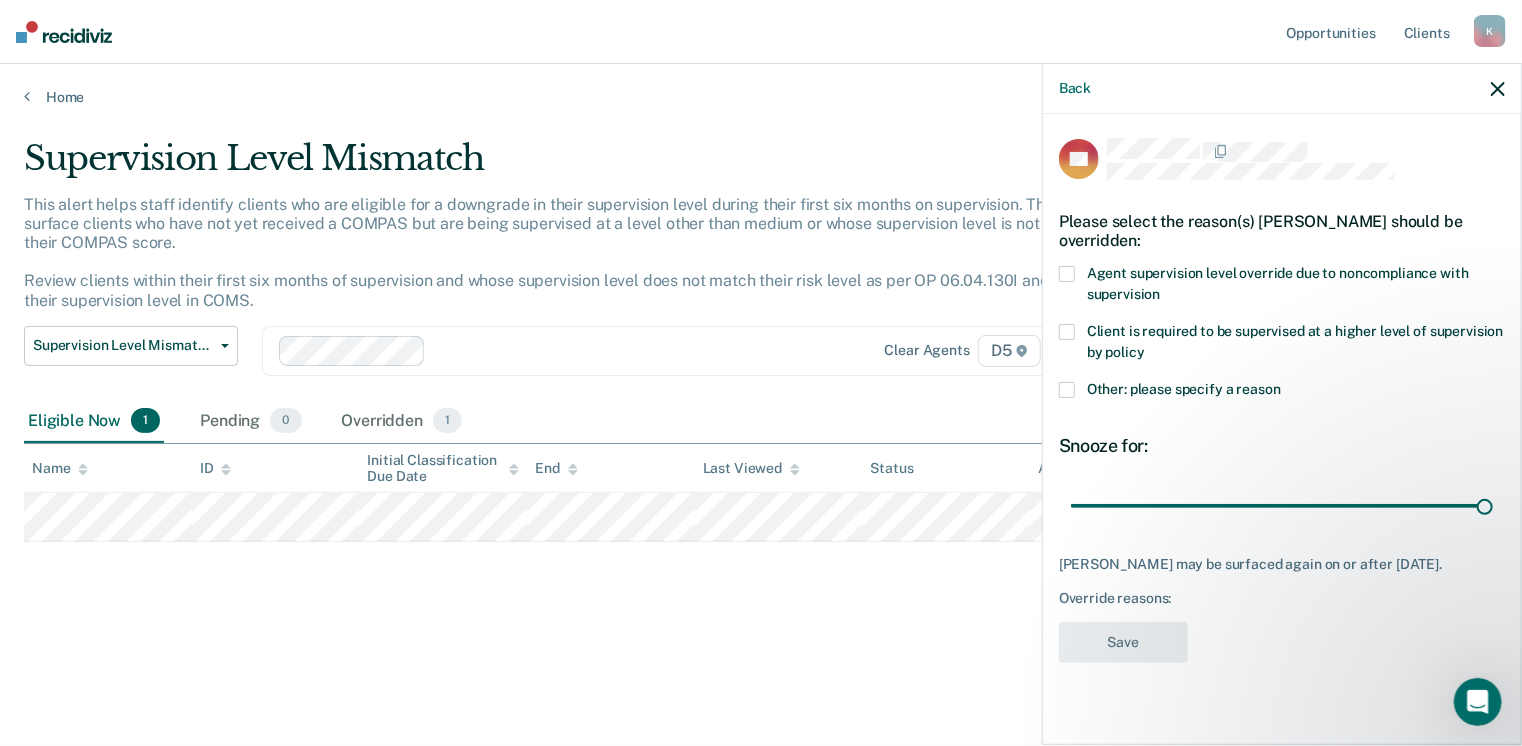 click at bounding box center (1067, 390) 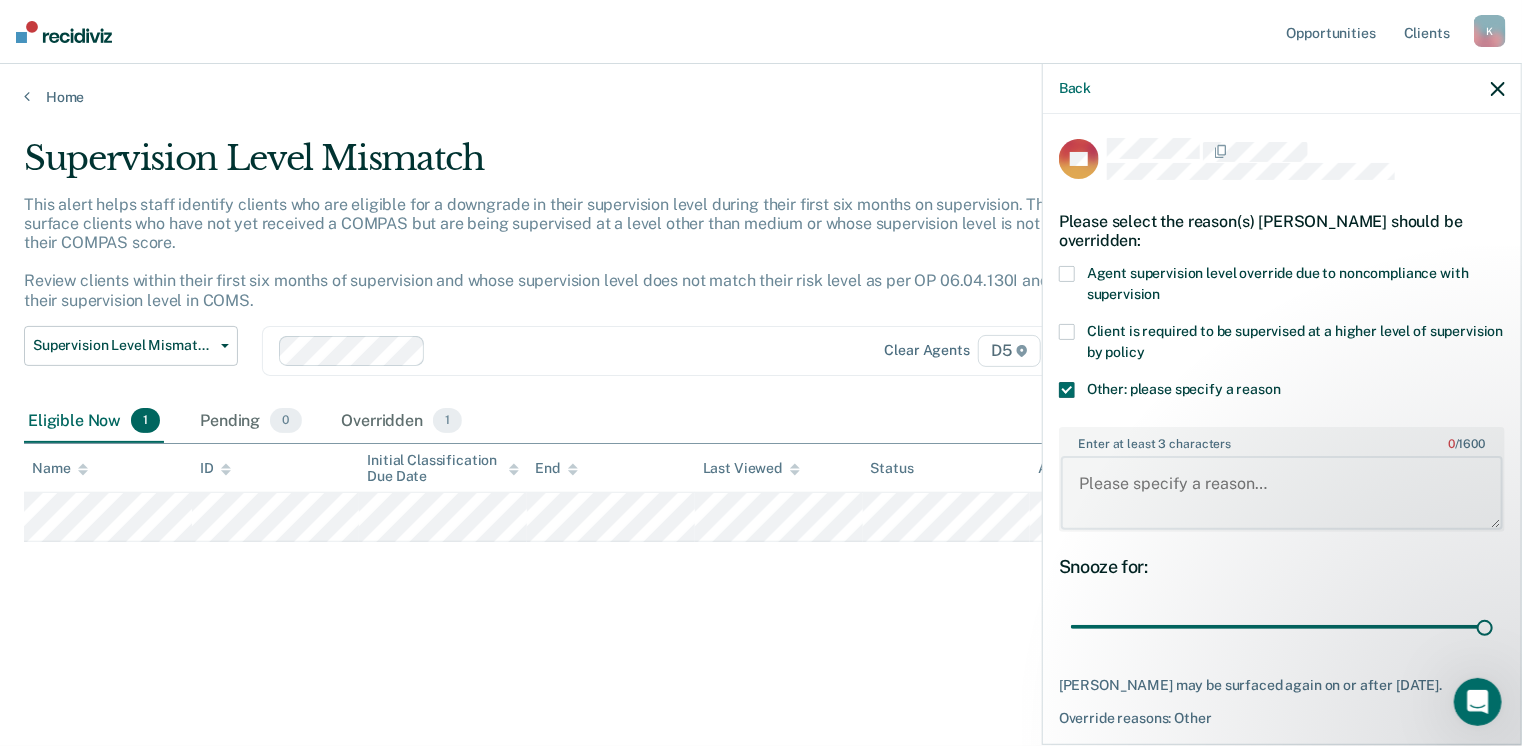 click on "Enter at least 3 characters 0  /  1600" at bounding box center [1282, 493] 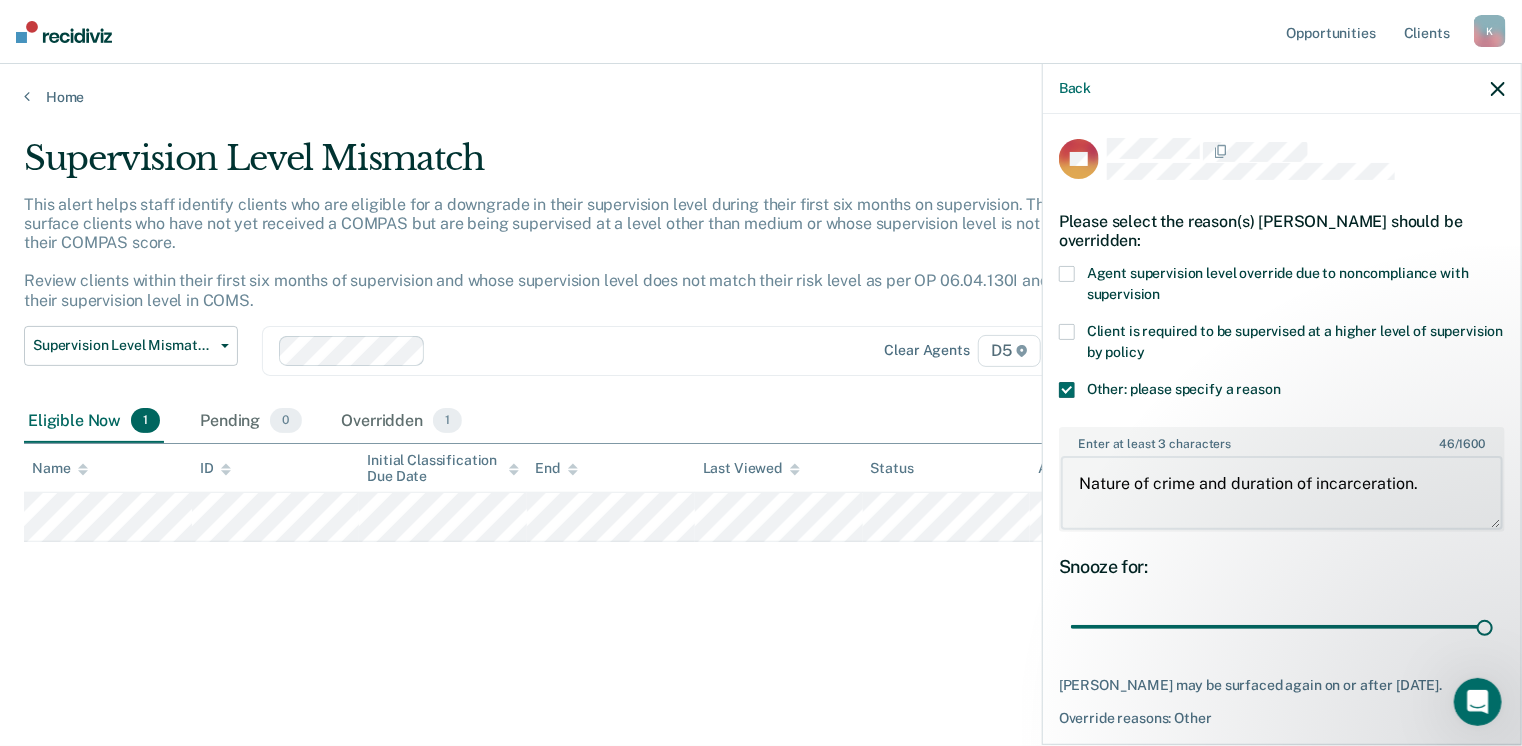 click on "Nature of crime and duration of incarceration." at bounding box center (1282, 493) 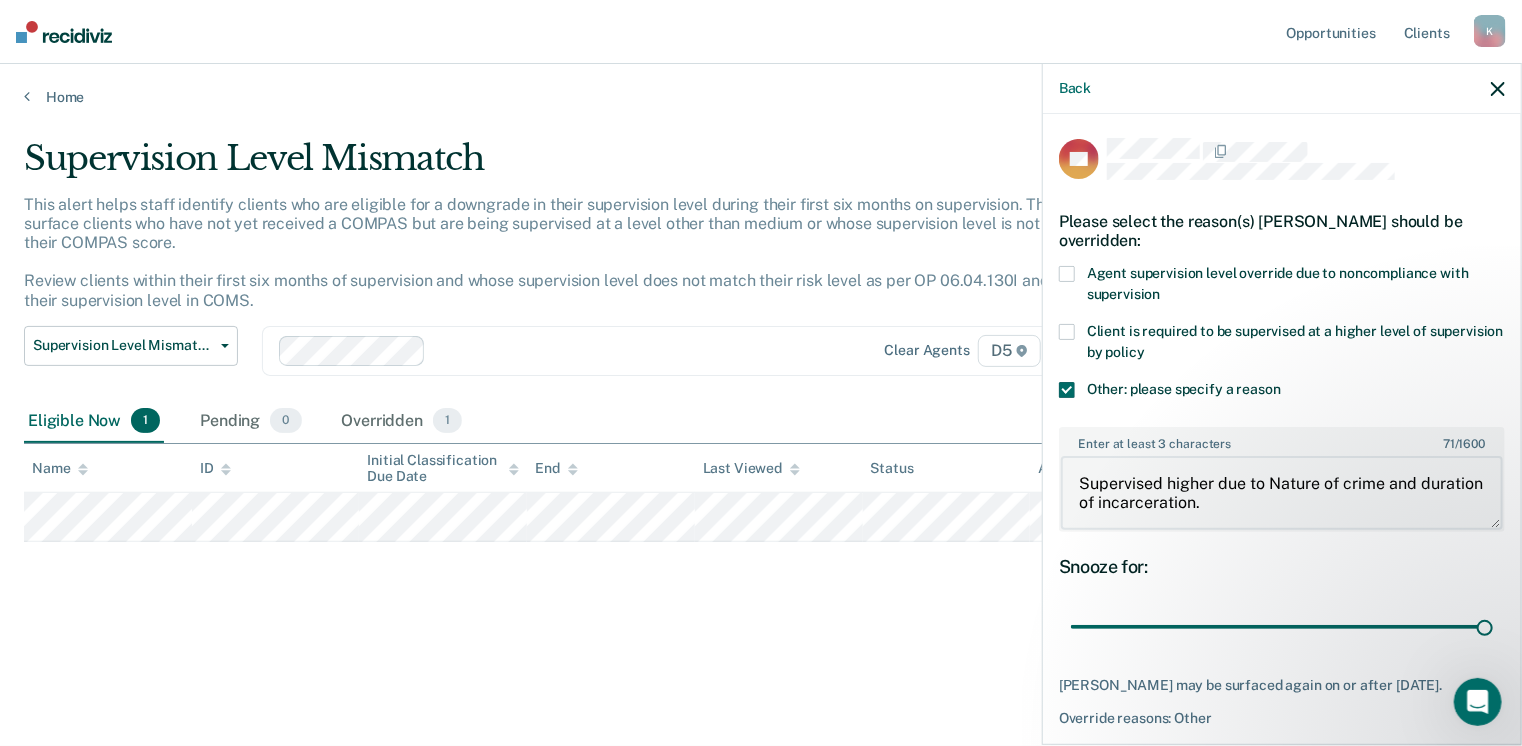 type on "Supervised higher due to Nature of crime and duration of incarceration." 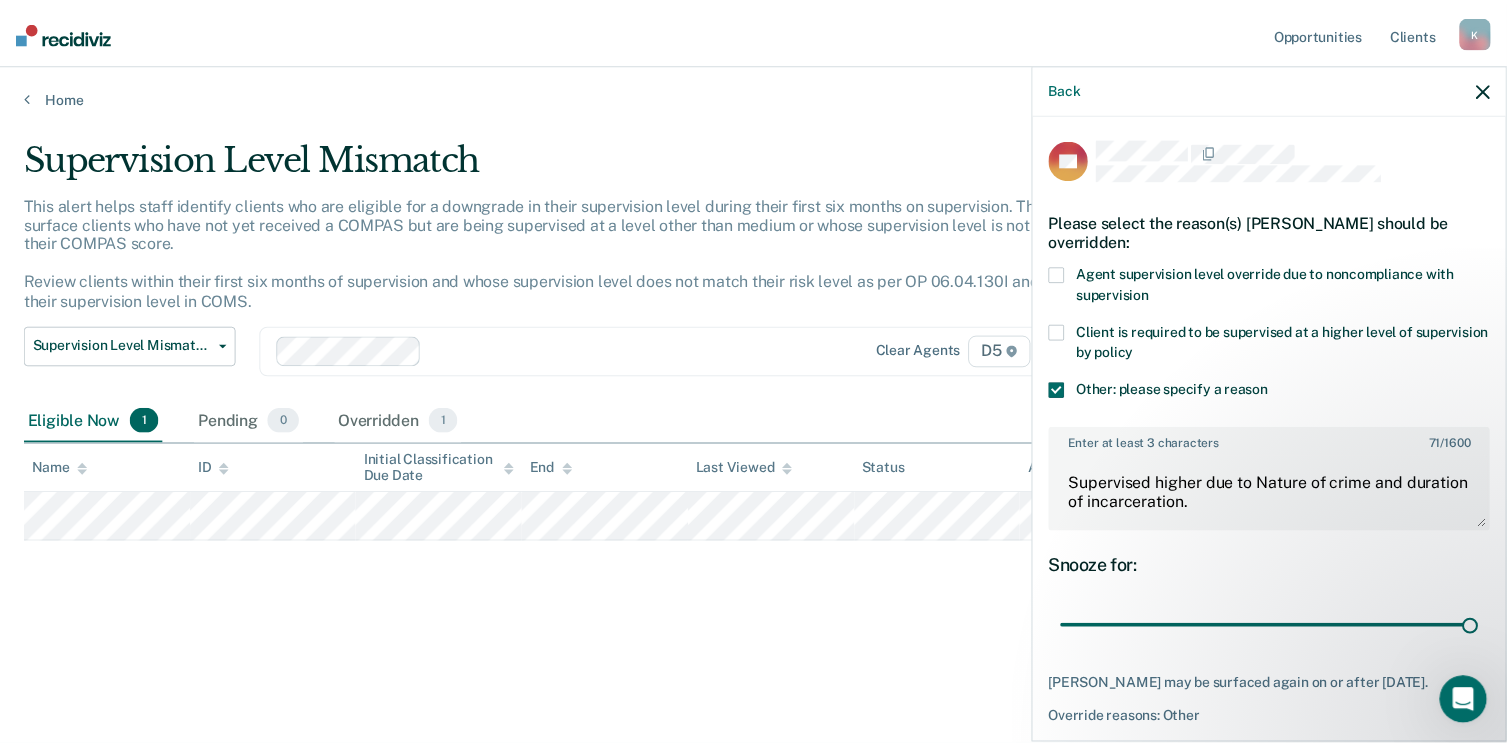 scroll, scrollTop: 74, scrollLeft: 0, axis: vertical 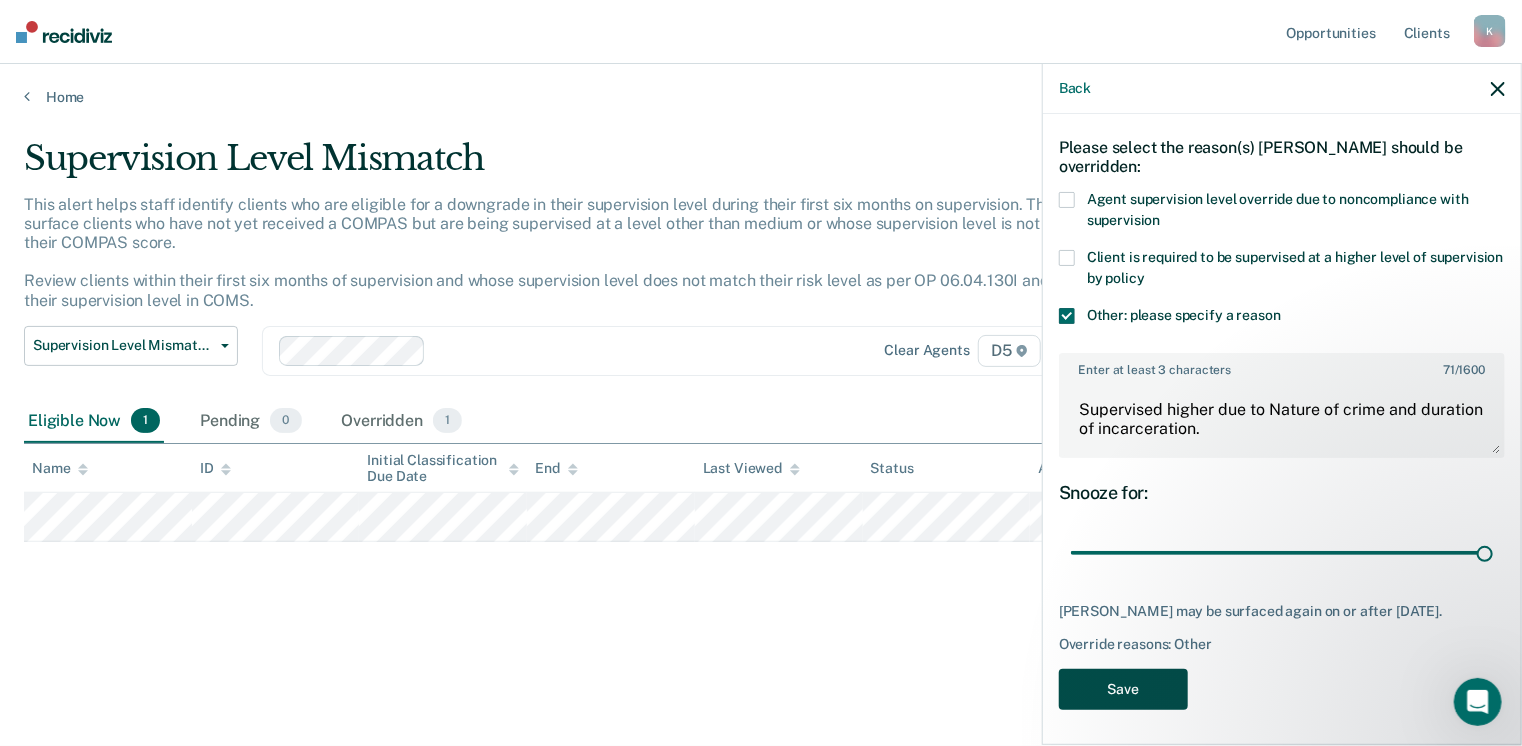 click on "Save" at bounding box center (1123, 689) 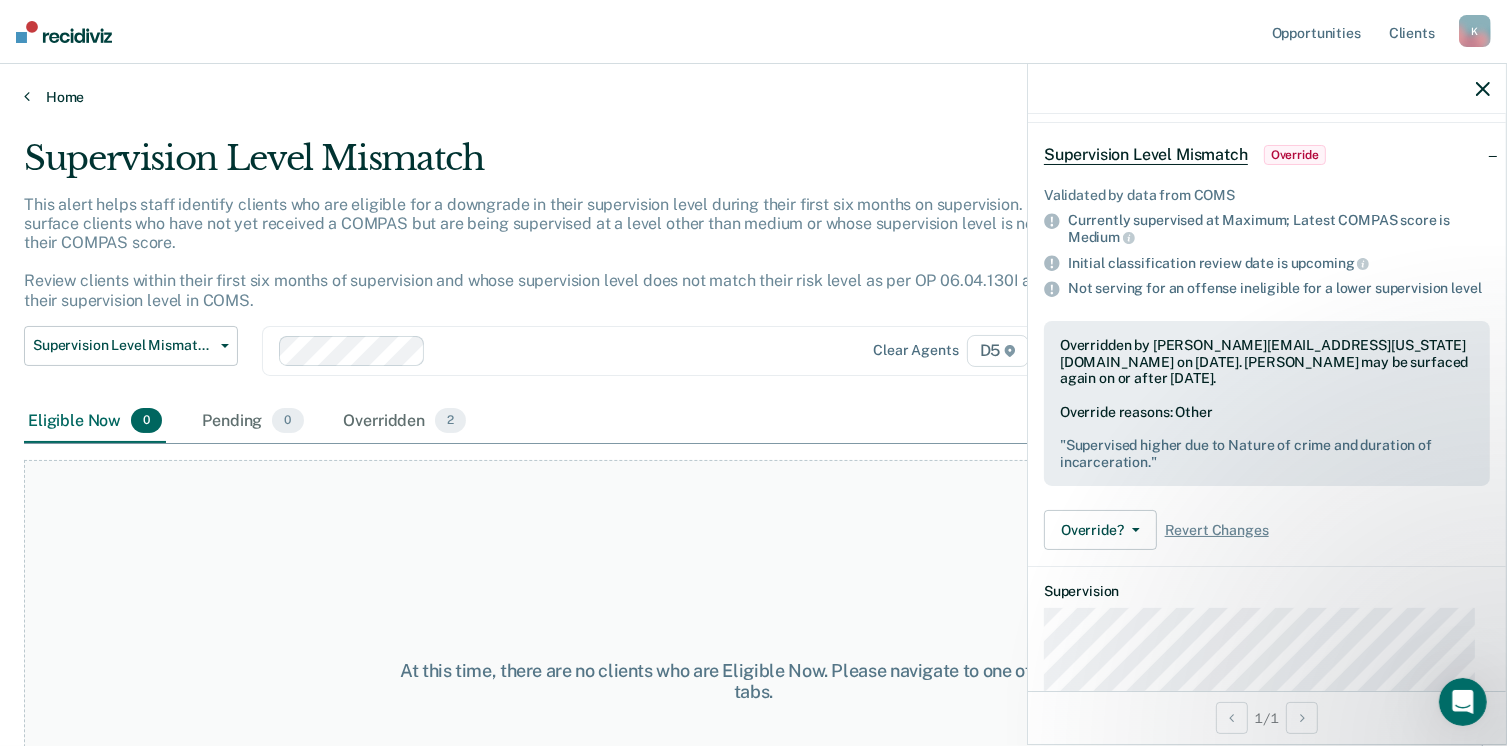click on "Home" at bounding box center [753, 97] 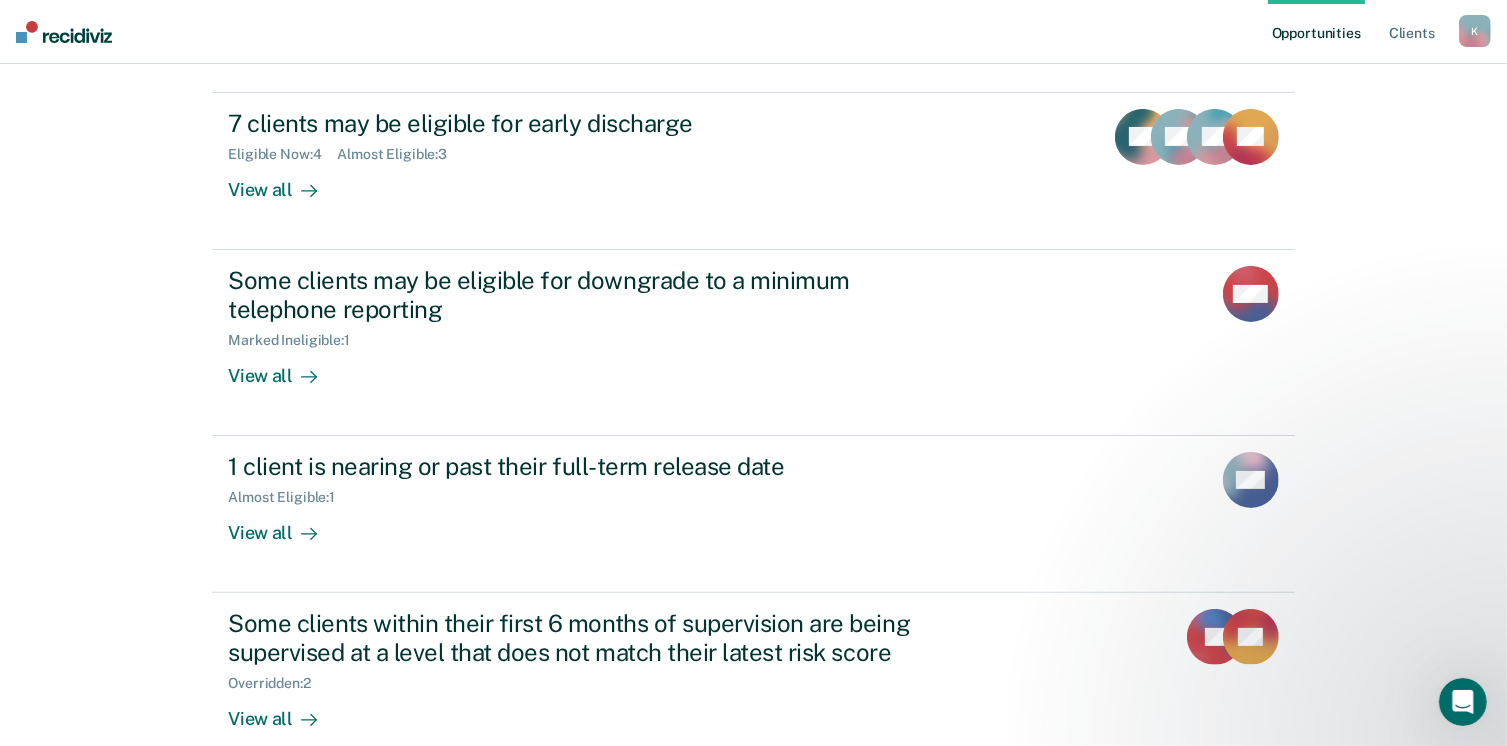 scroll, scrollTop: 425, scrollLeft: 0, axis: vertical 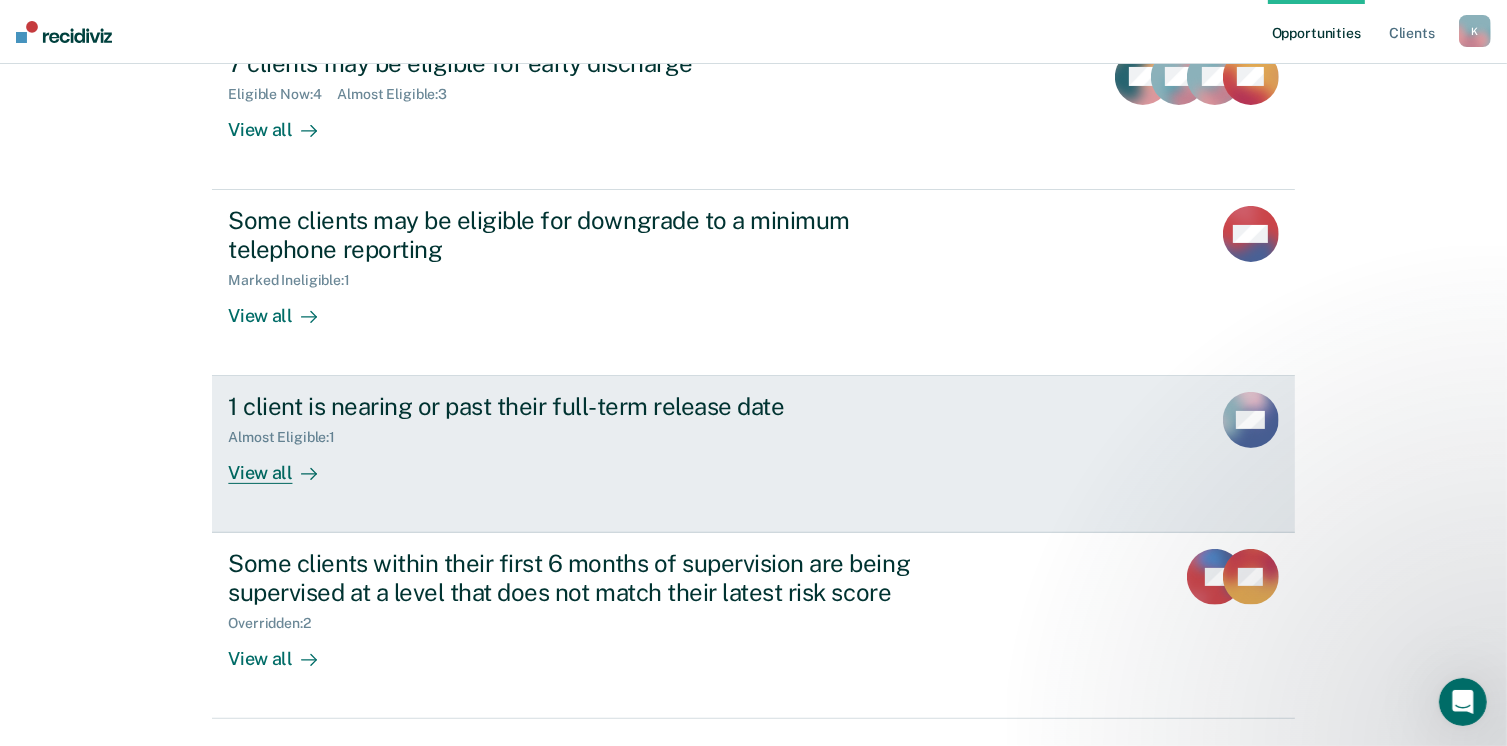 click on "1 client is nearing or past their full-term release date Almost Eligible :  1 View all" at bounding box center [603, 438] 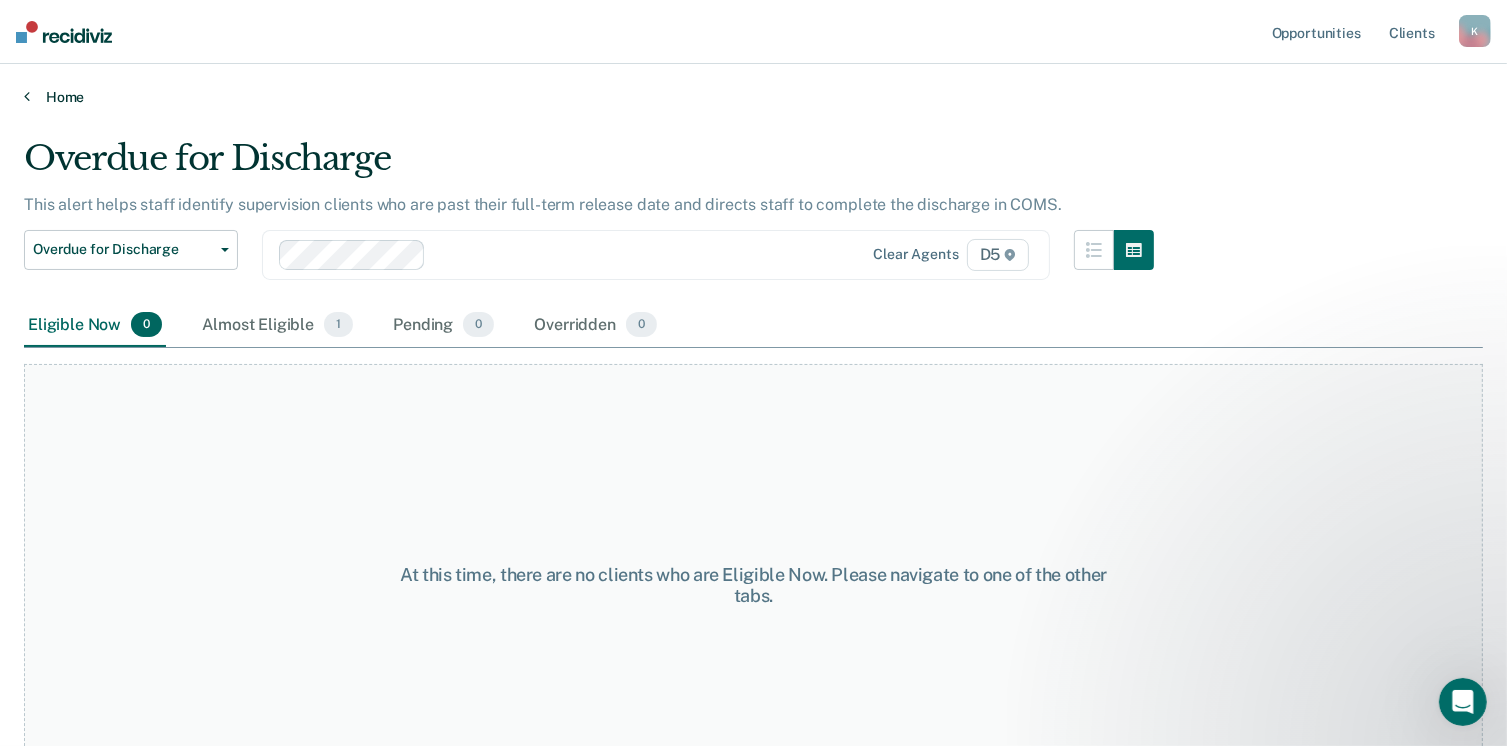 click on "Home" at bounding box center [753, 97] 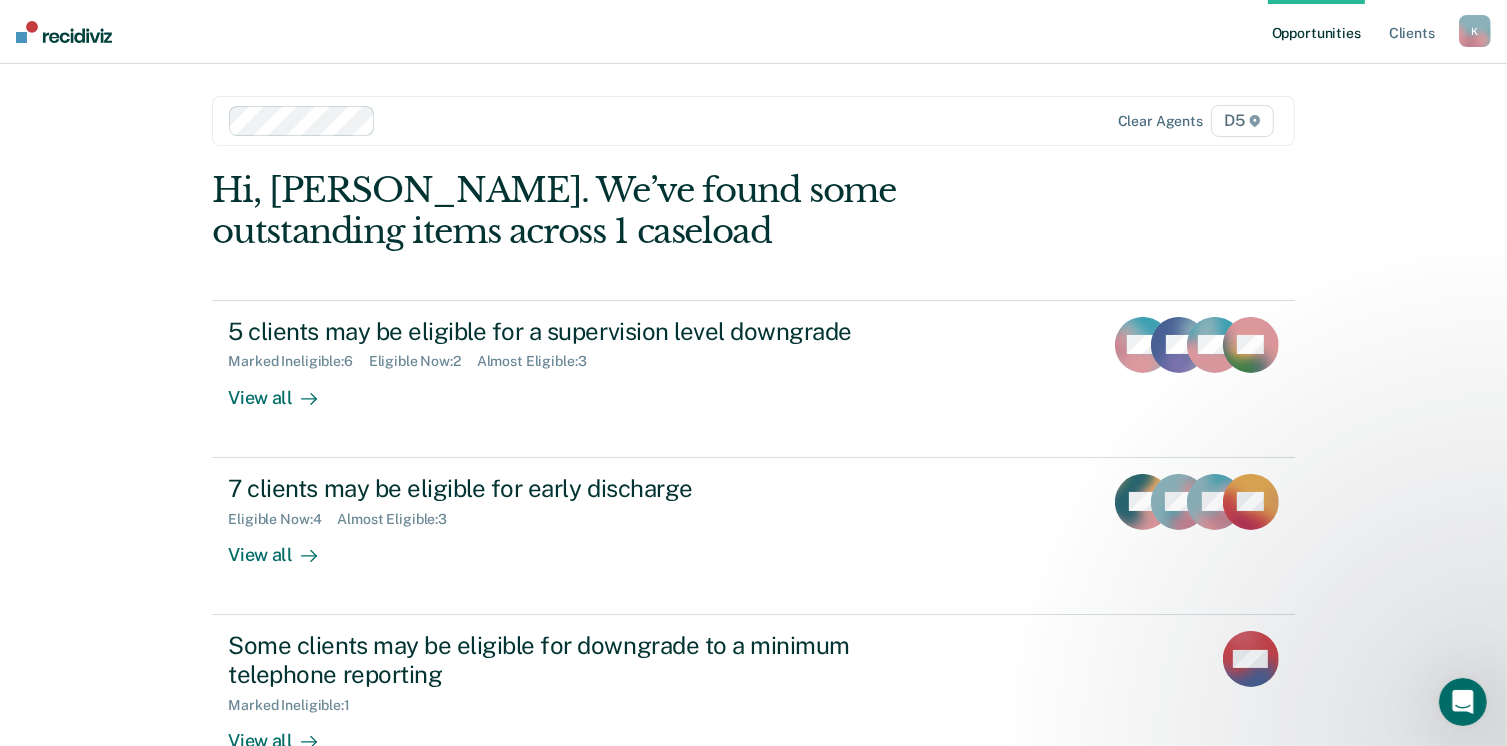 click on "K" at bounding box center (1475, 31) 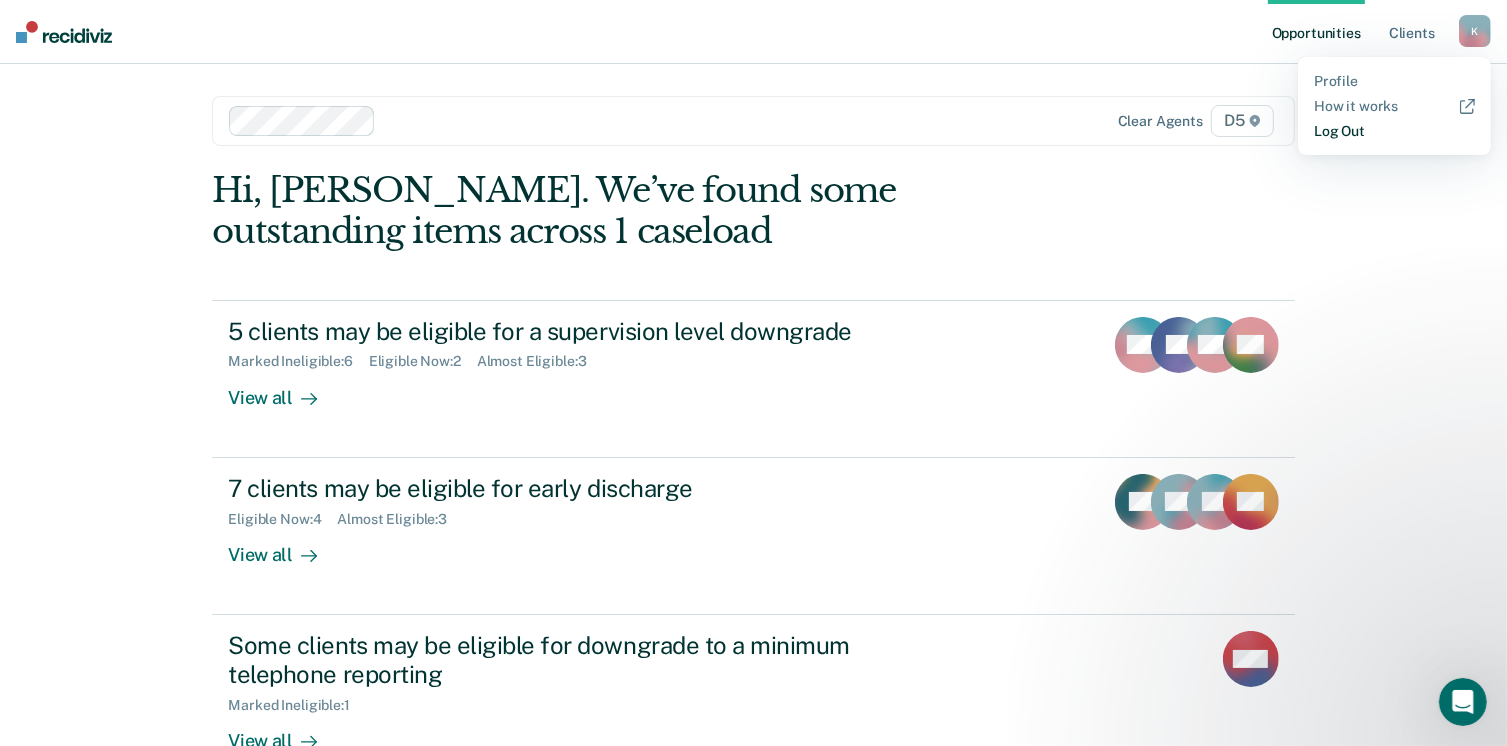 click on "Log Out" at bounding box center (1394, 131) 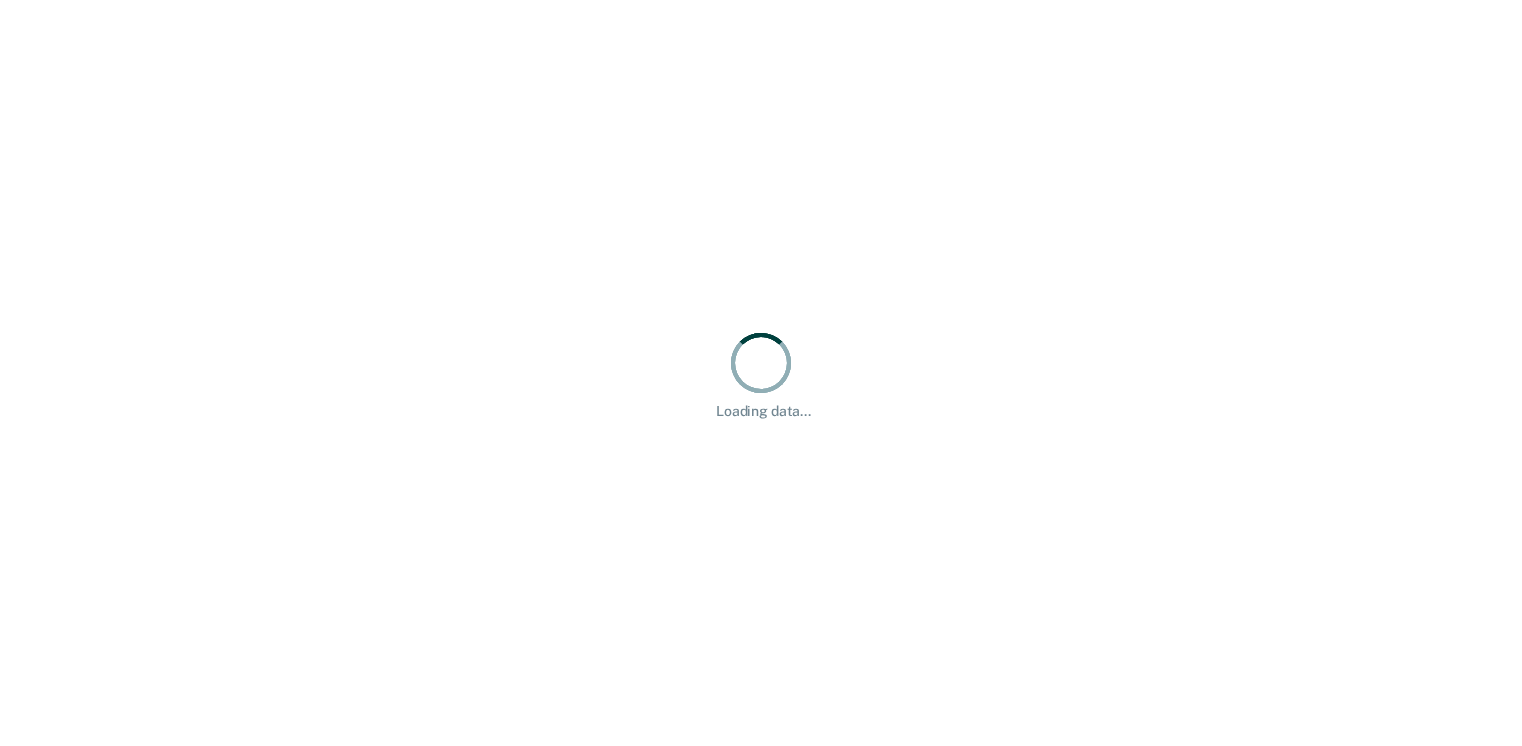 scroll, scrollTop: 0, scrollLeft: 0, axis: both 